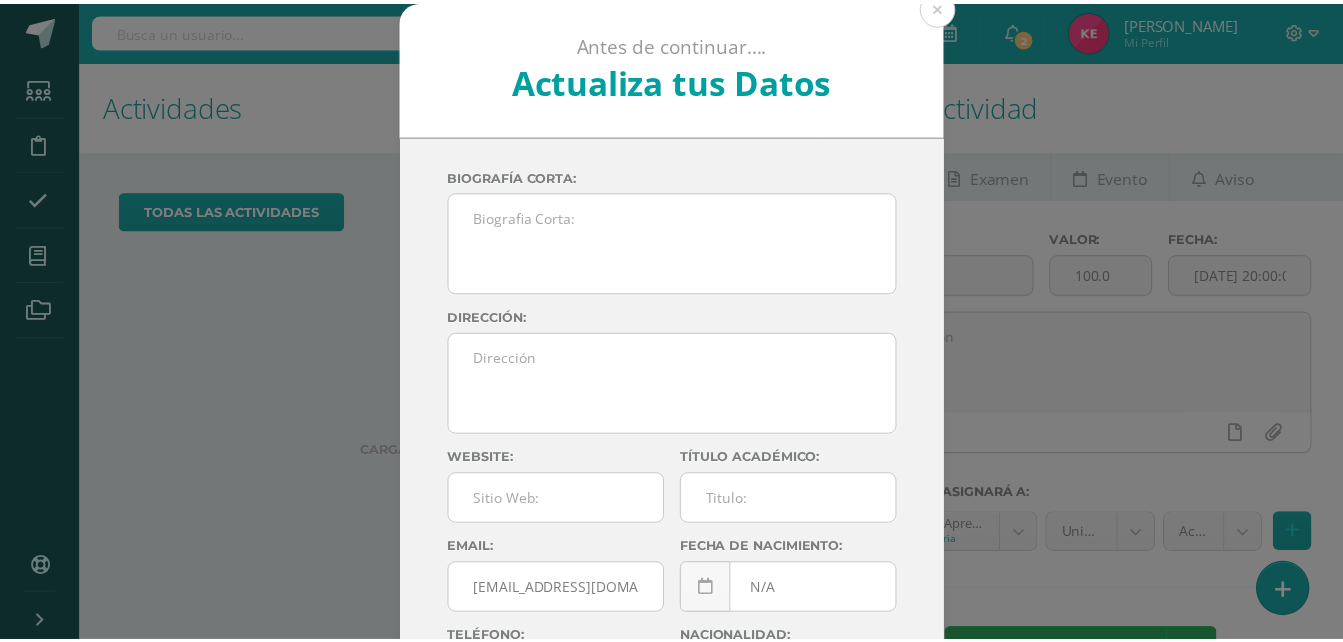 scroll, scrollTop: 0, scrollLeft: 0, axis: both 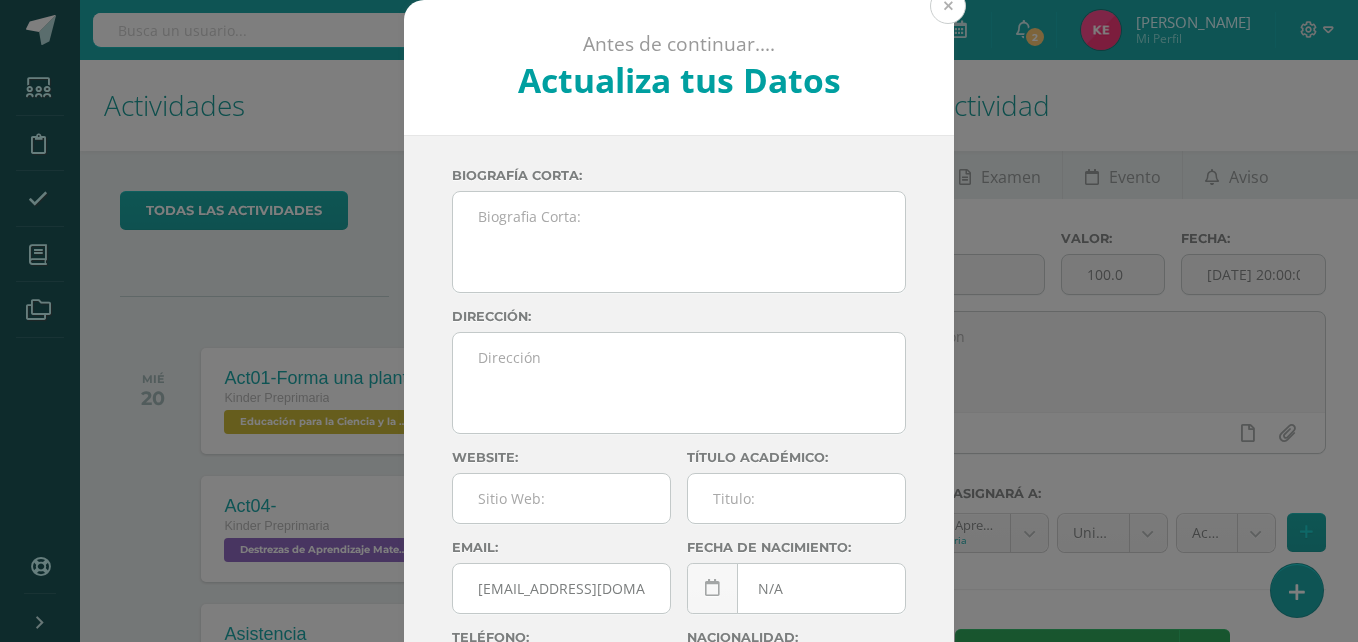 click at bounding box center (948, 6) 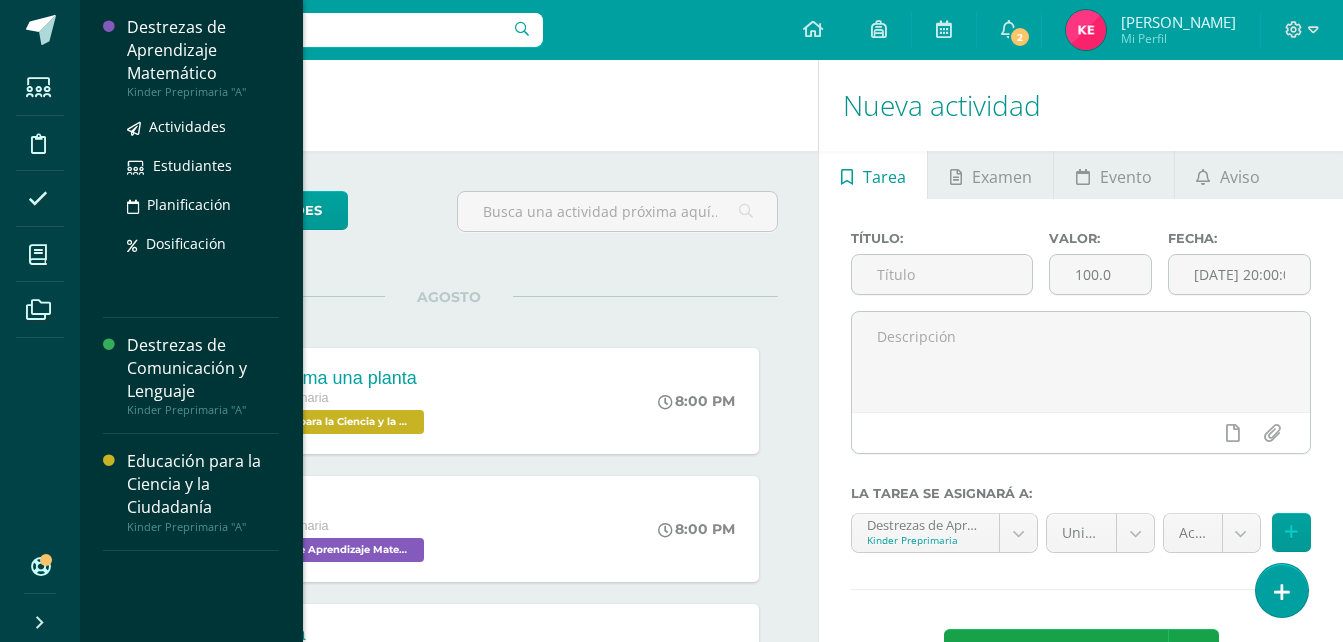 click on "Destrezas de Aprendizaje Matemático" at bounding box center [203, 50] 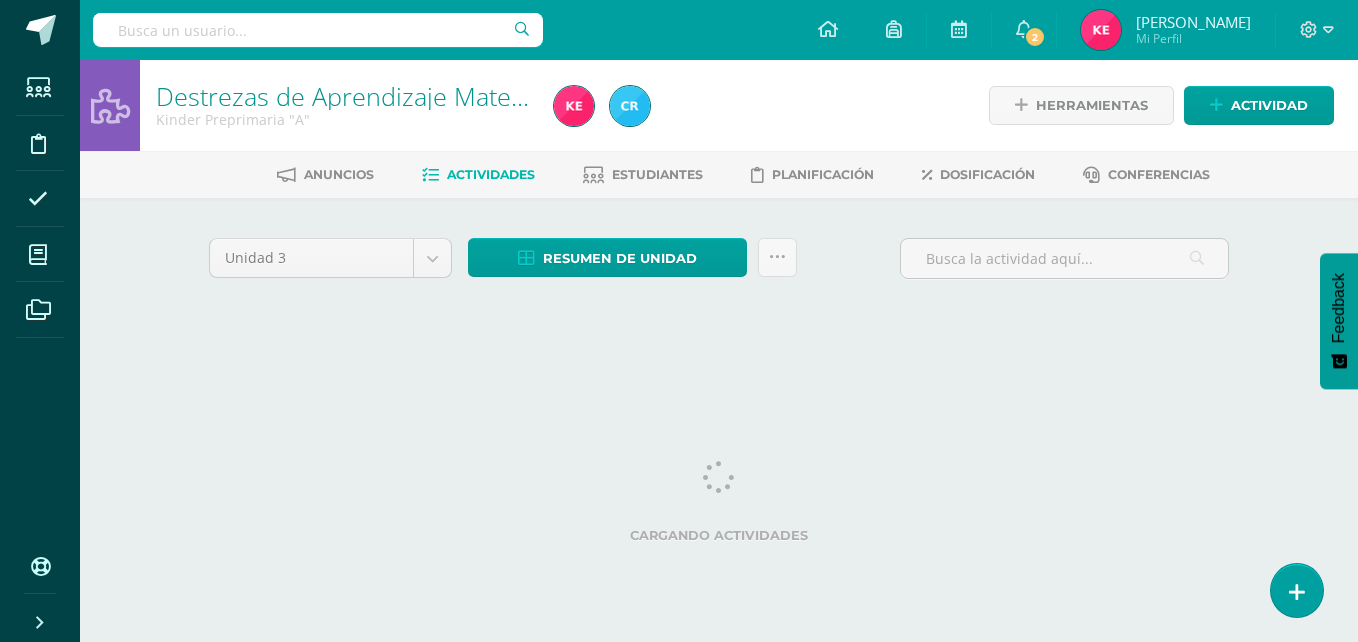 scroll, scrollTop: 0, scrollLeft: 0, axis: both 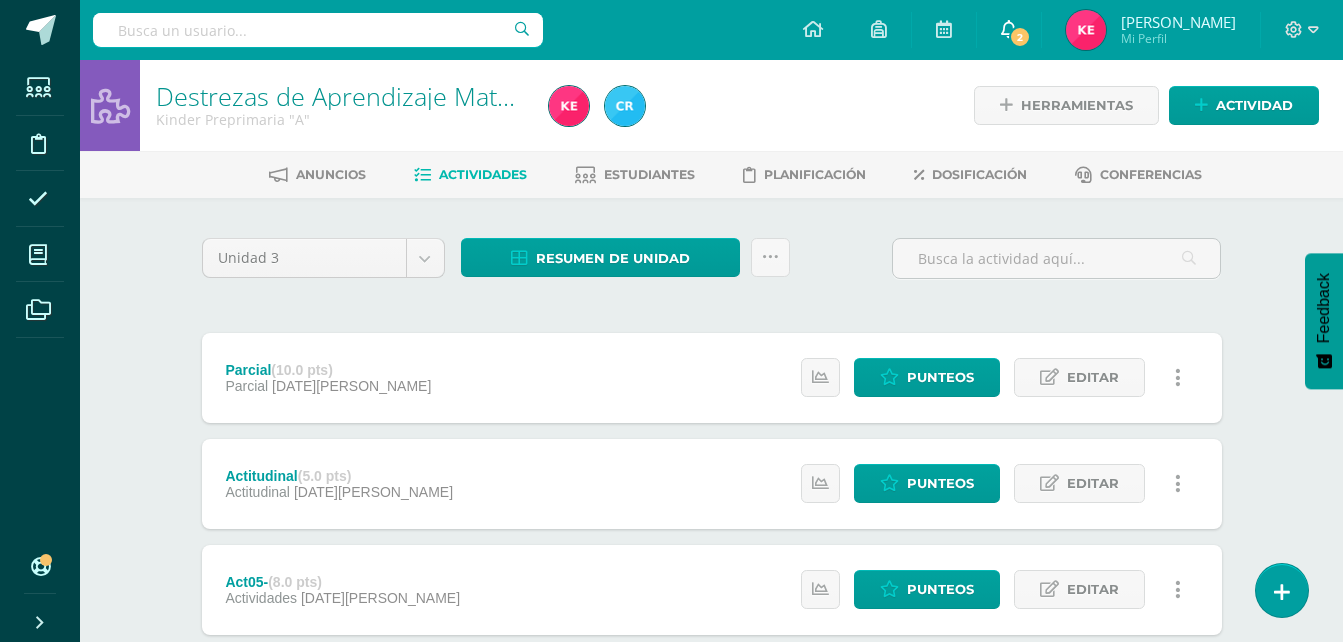click at bounding box center [1009, 29] 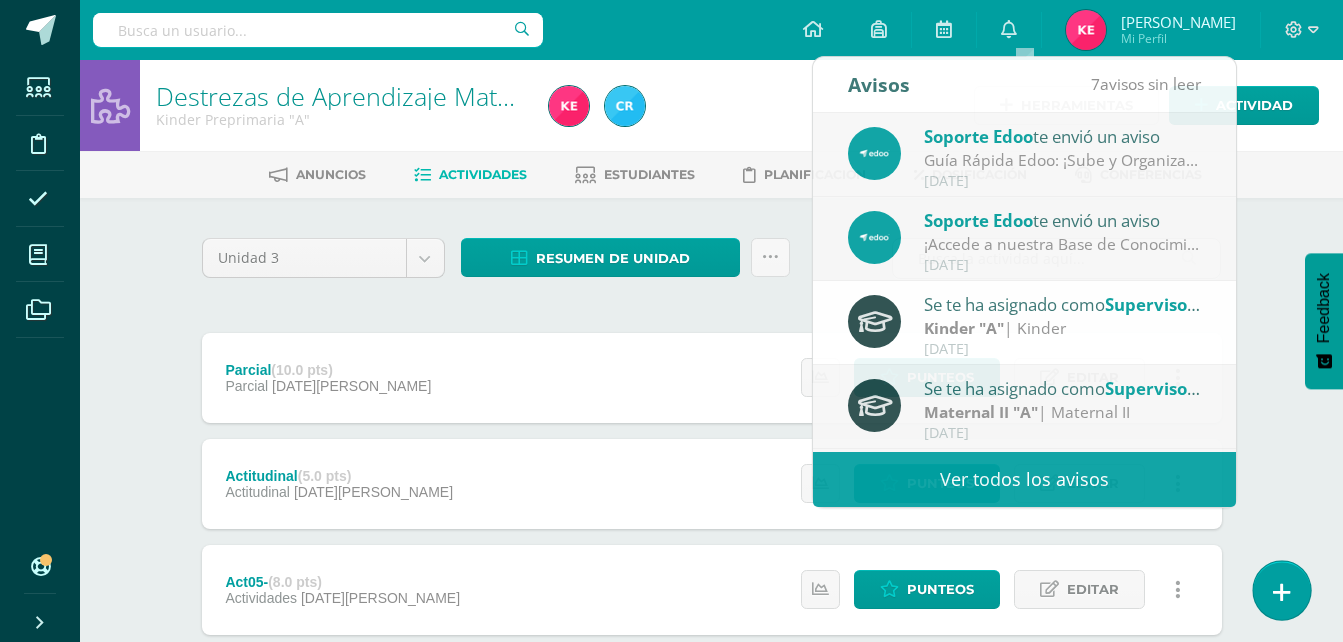click at bounding box center (1282, 592) 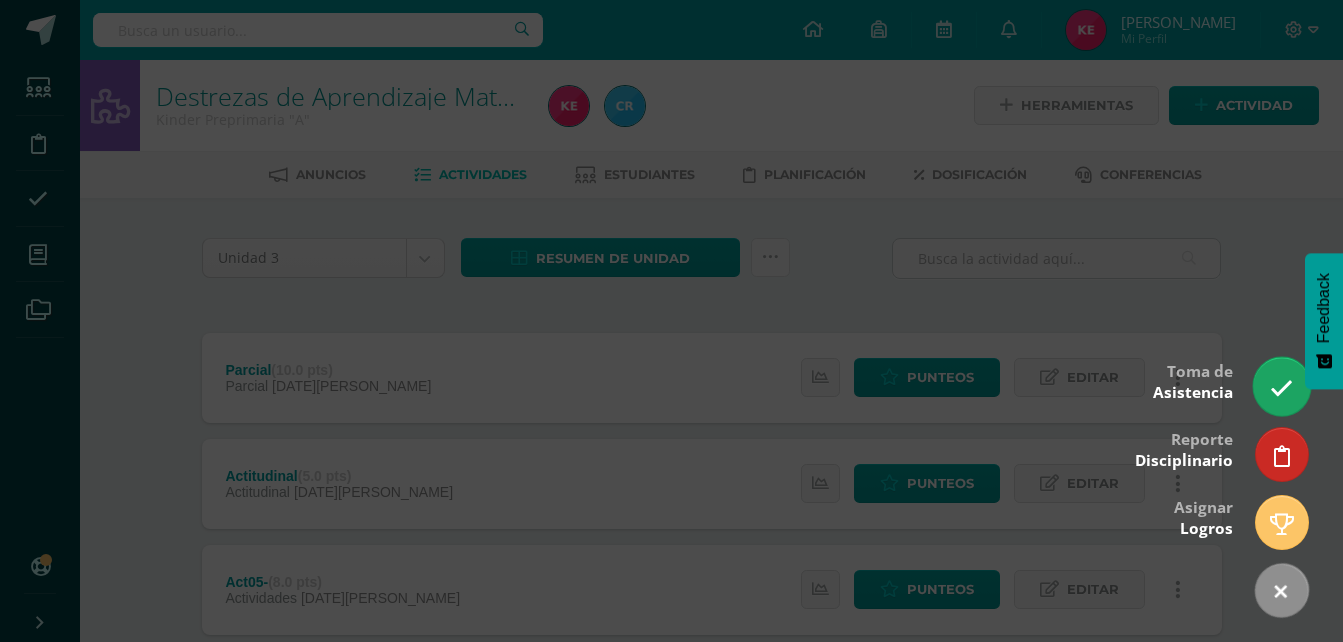 click at bounding box center [1281, 388] 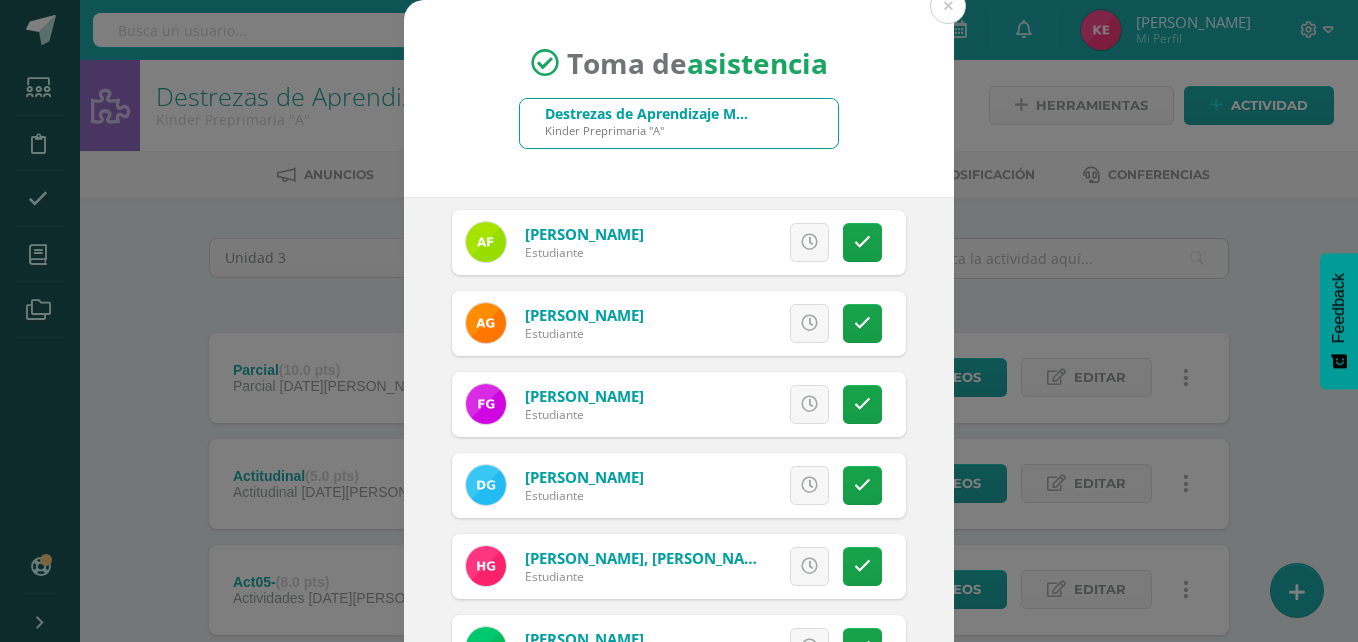 scroll, scrollTop: 785, scrollLeft: 0, axis: vertical 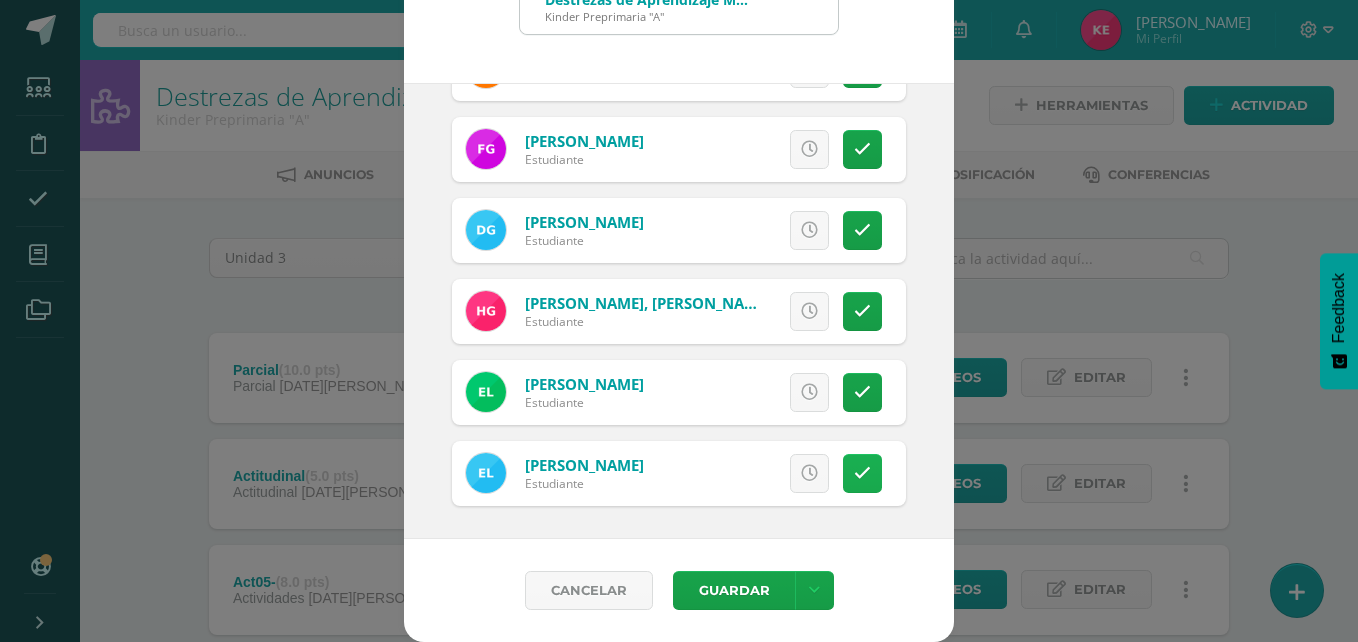 click at bounding box center [862, 473] 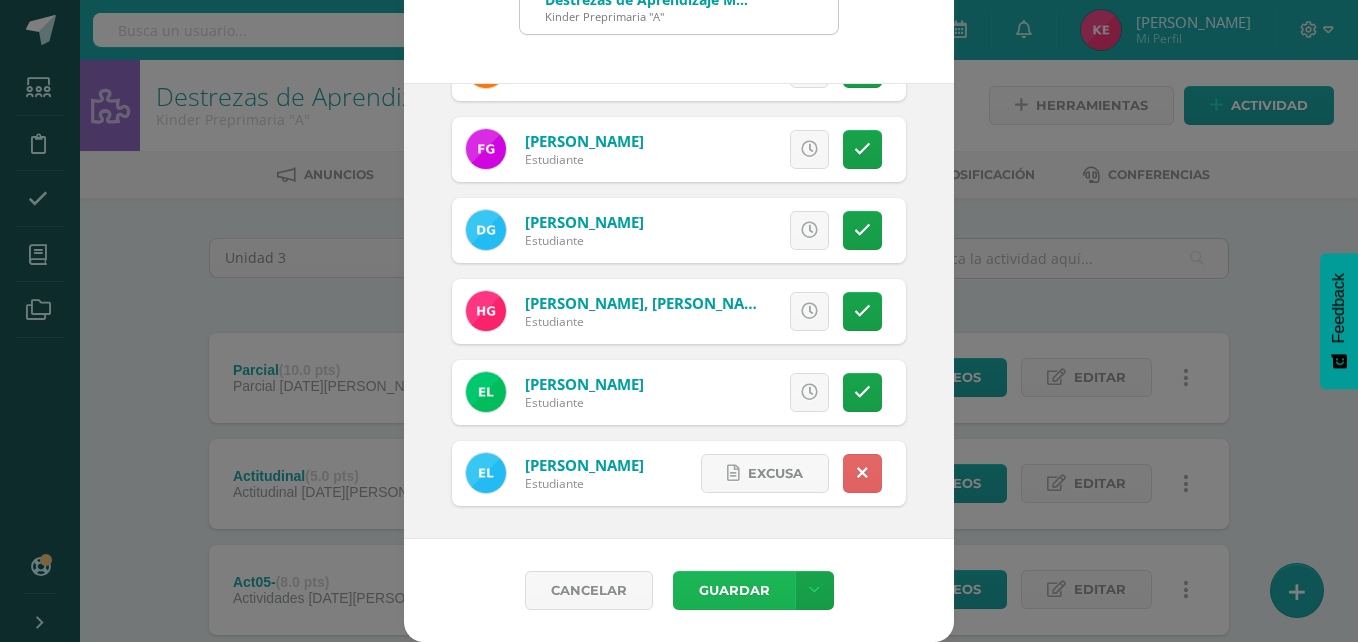 click on "Guardar" at bounding box center [734, 590] 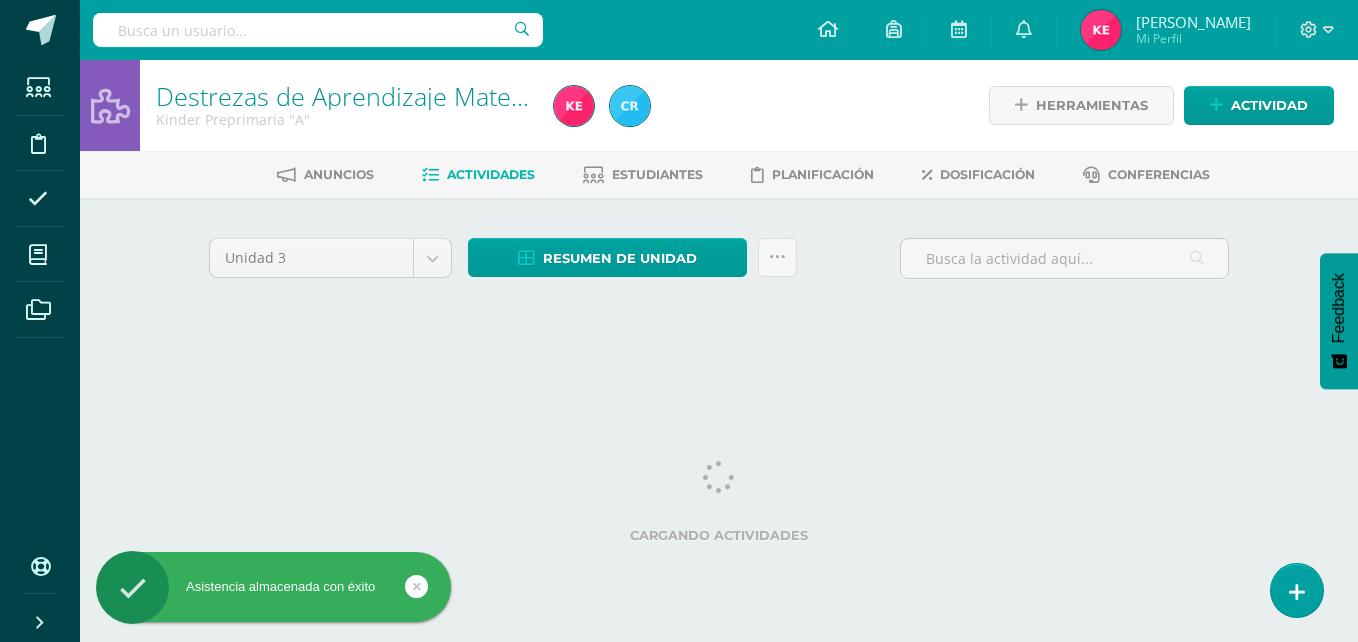 scroll, scrollTop: 0, scrollLeft: 0, axis: both 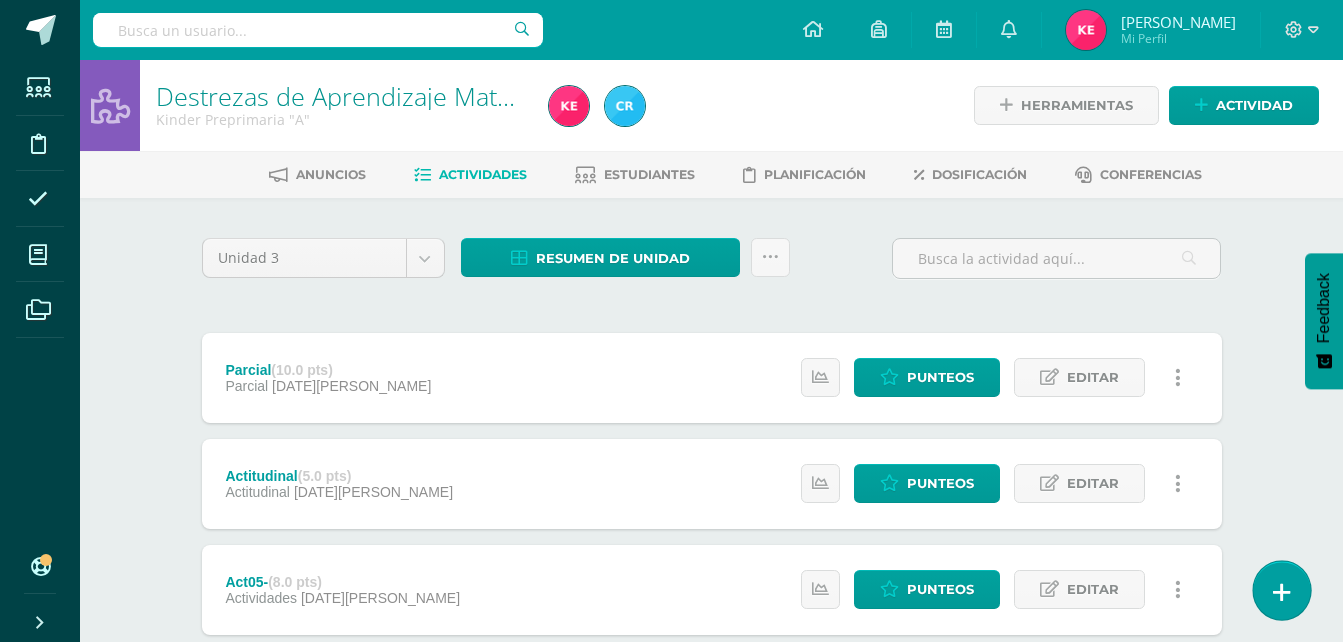 click at bounding box center (1282, 592) 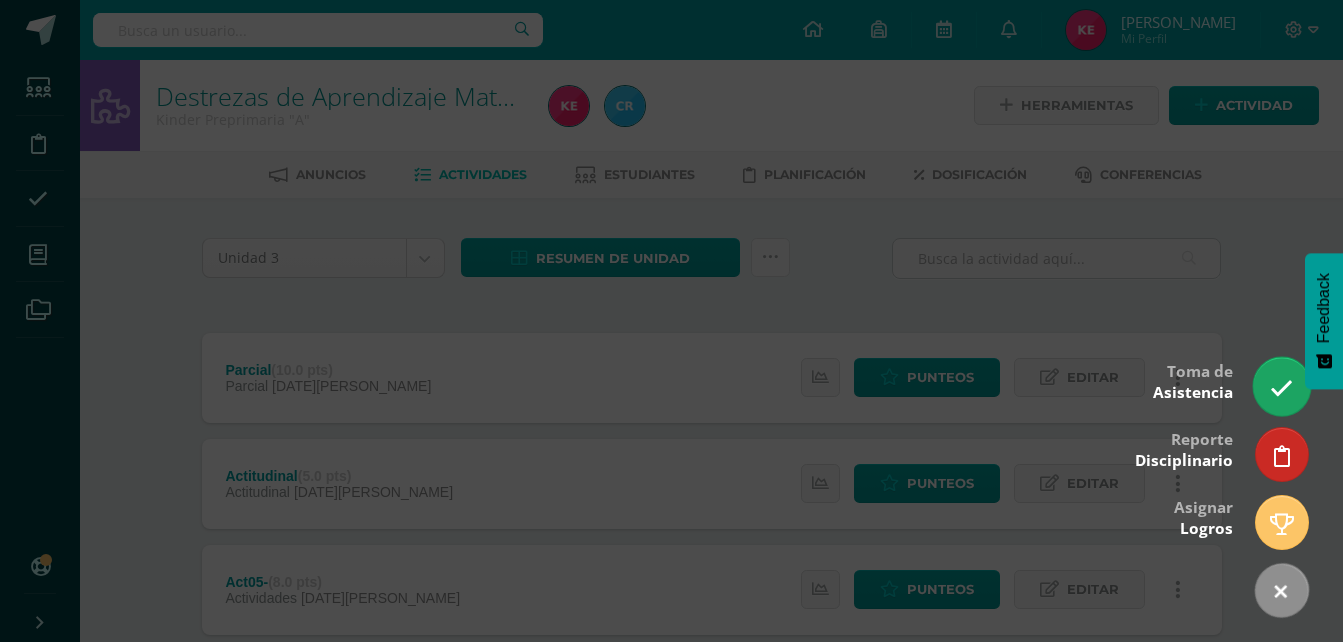 click at bounding box center (1281, 386) 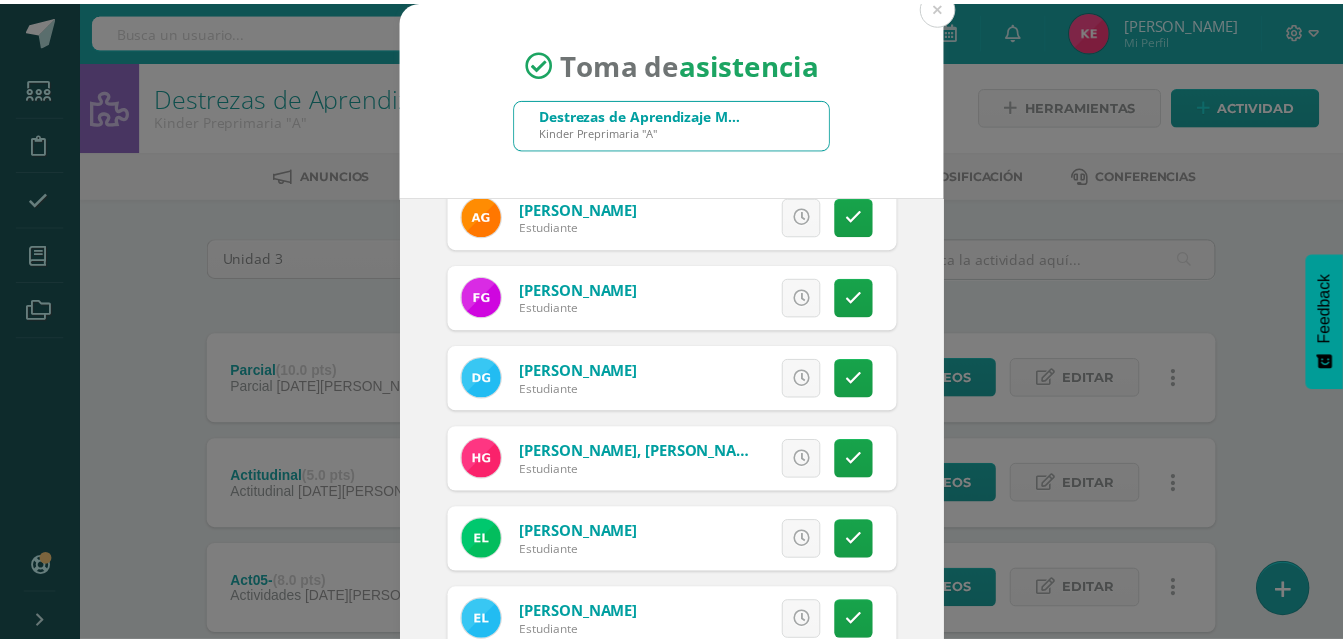 scroll, scrollTop: 785, scrollLeft: 0, axis: vertical 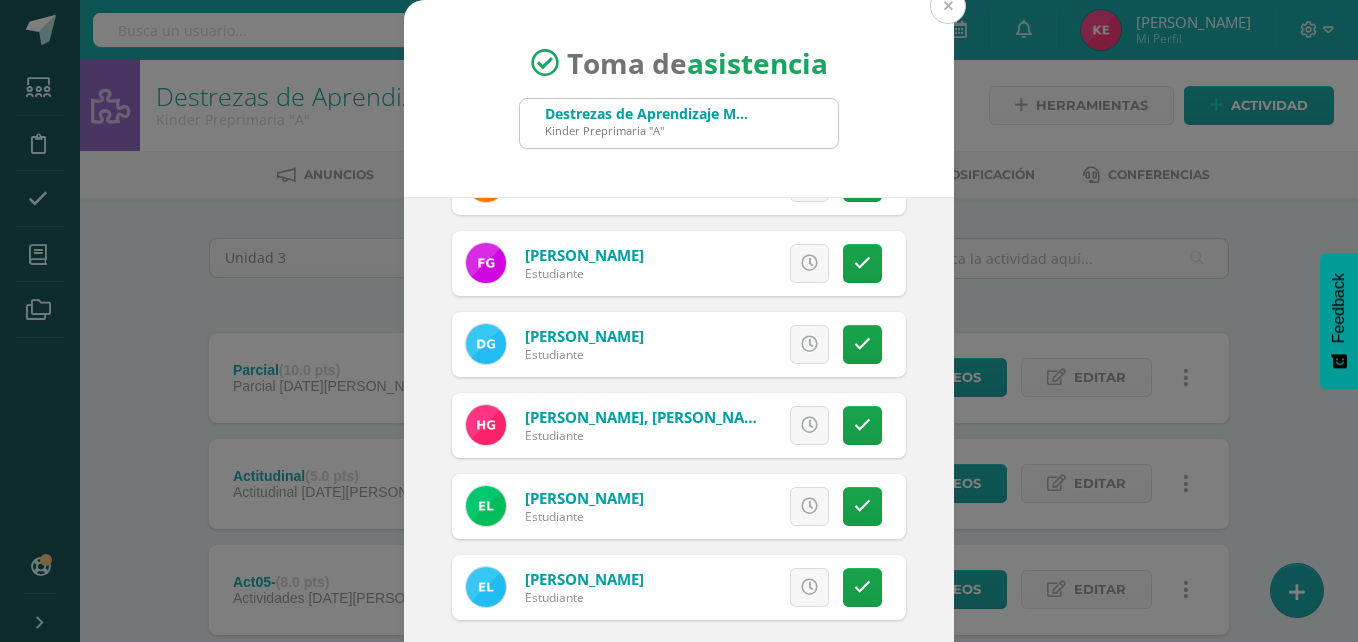click at bounding box center (948, 6) 